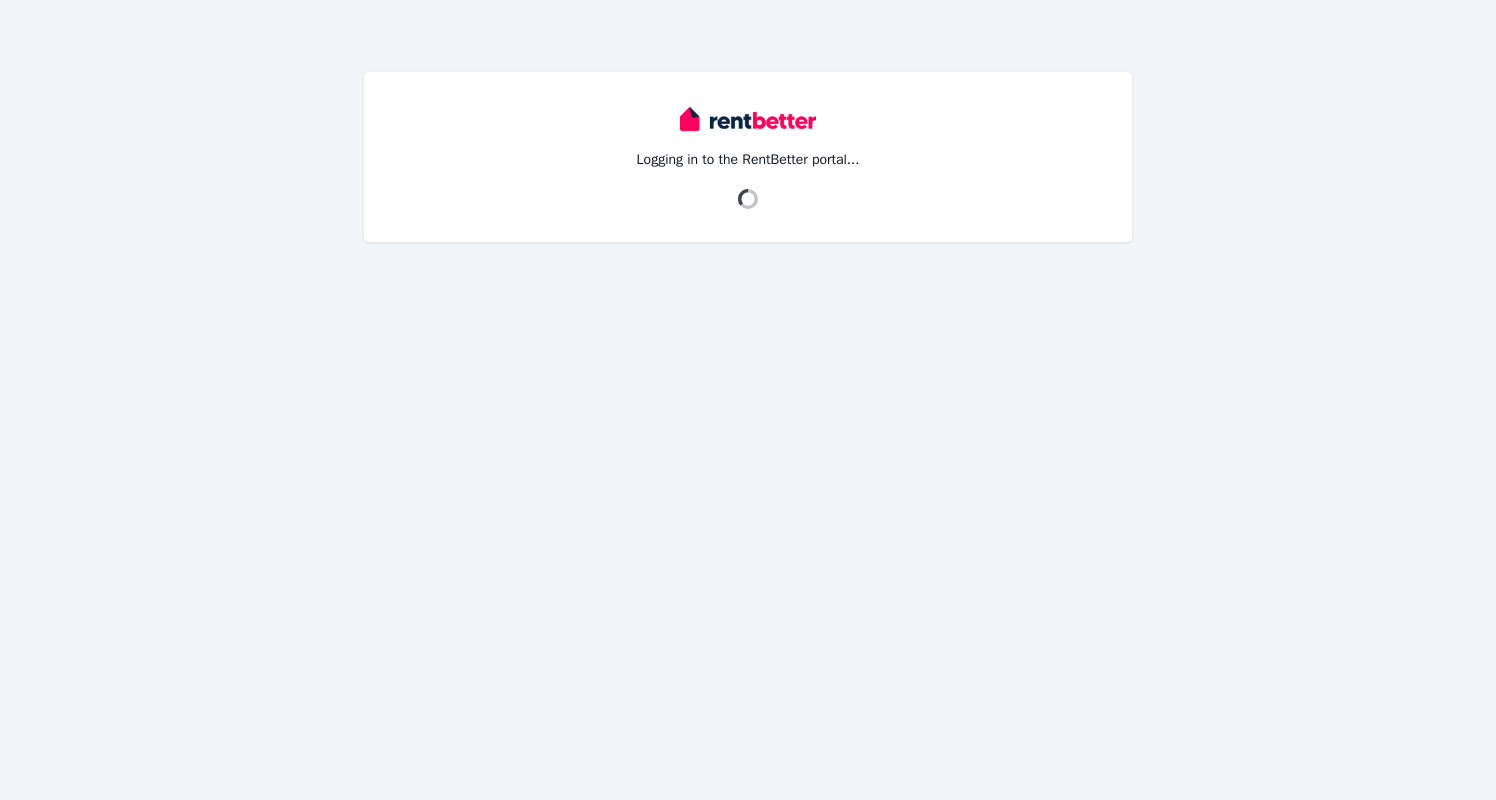 scroll, scrollTop: 0, scrollLeft: 0, axis: both 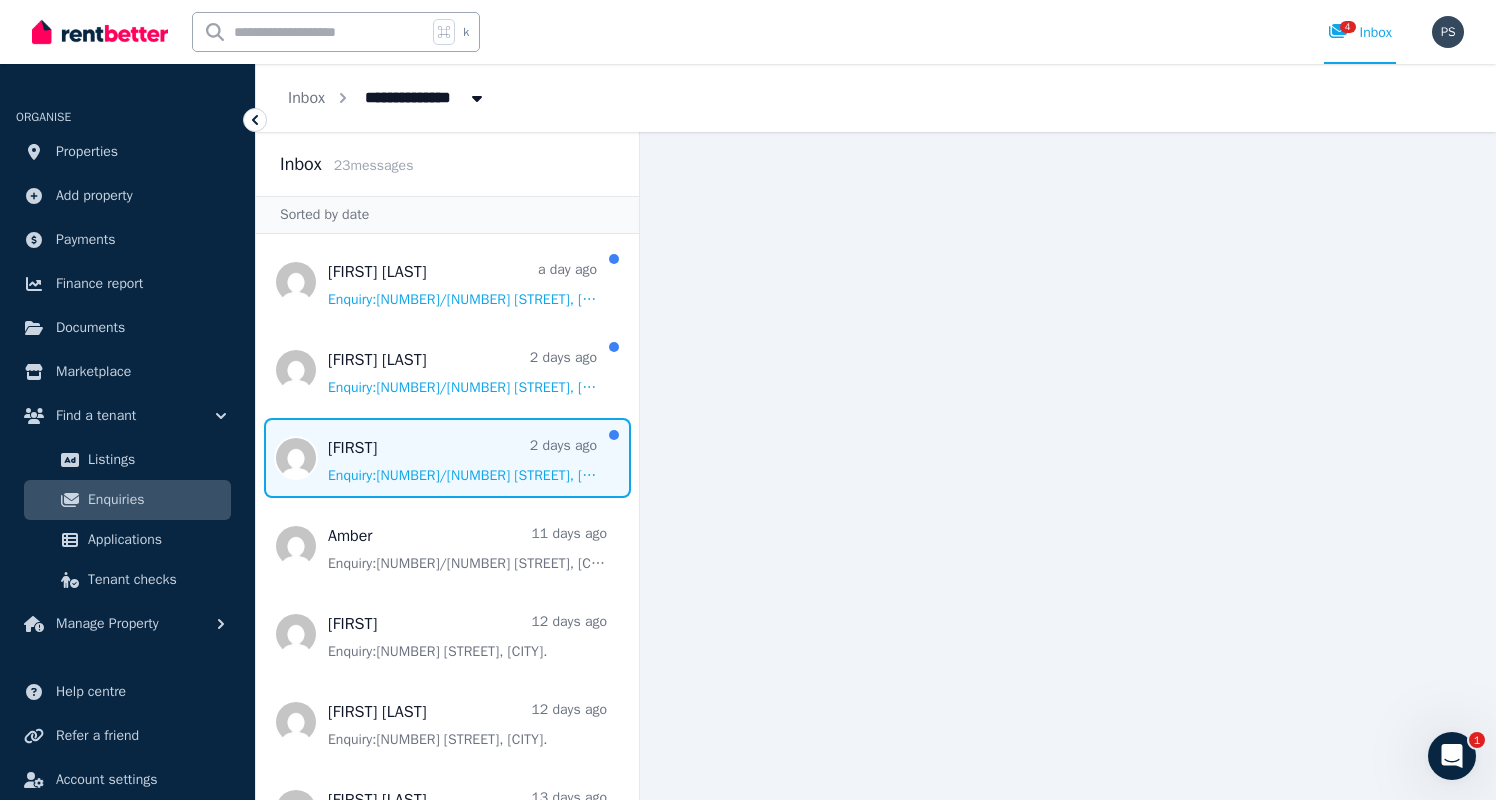 click at bounding box center (447, 458) 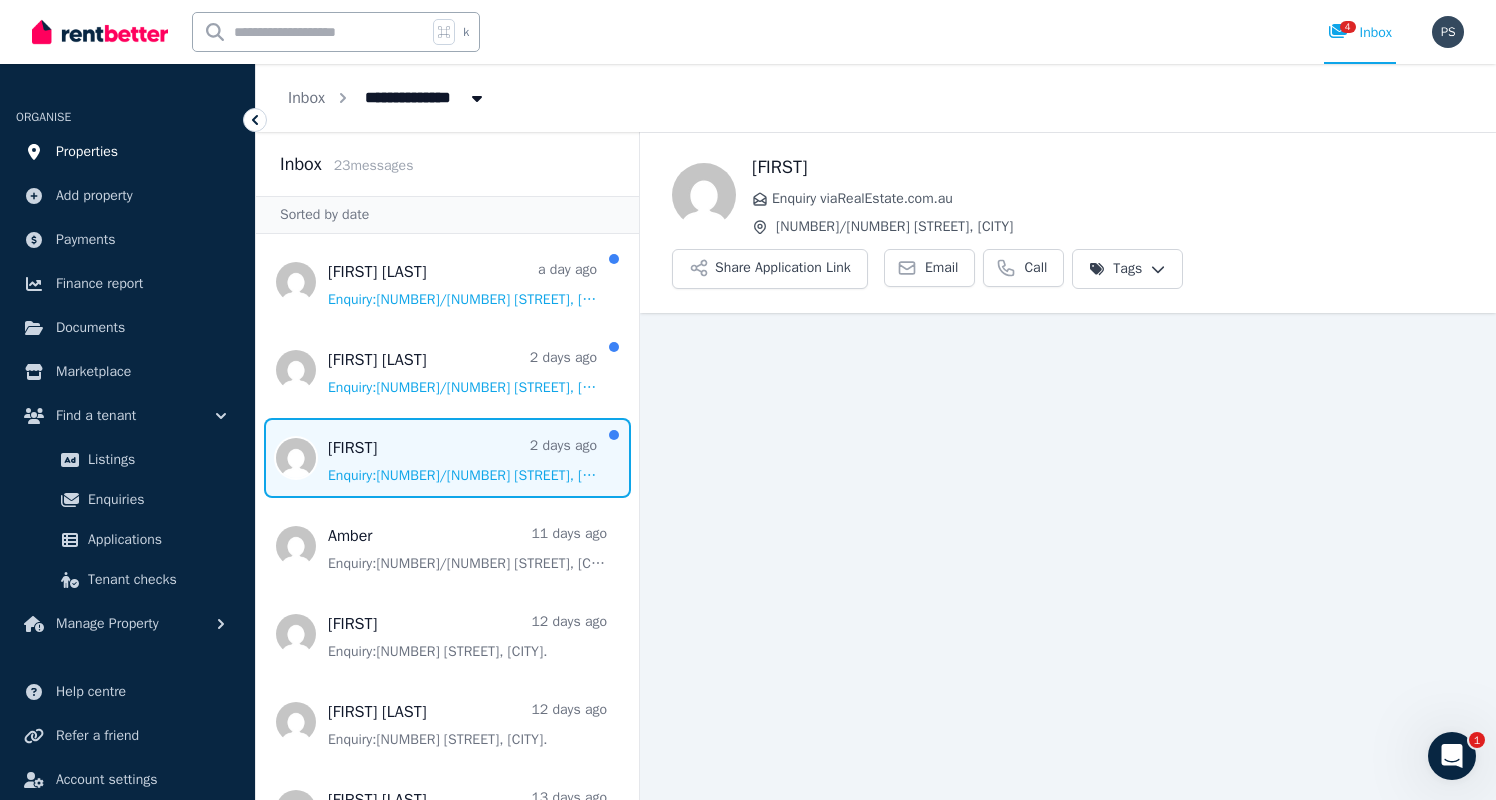 click on "Properties" at bounding box center [87, 152] 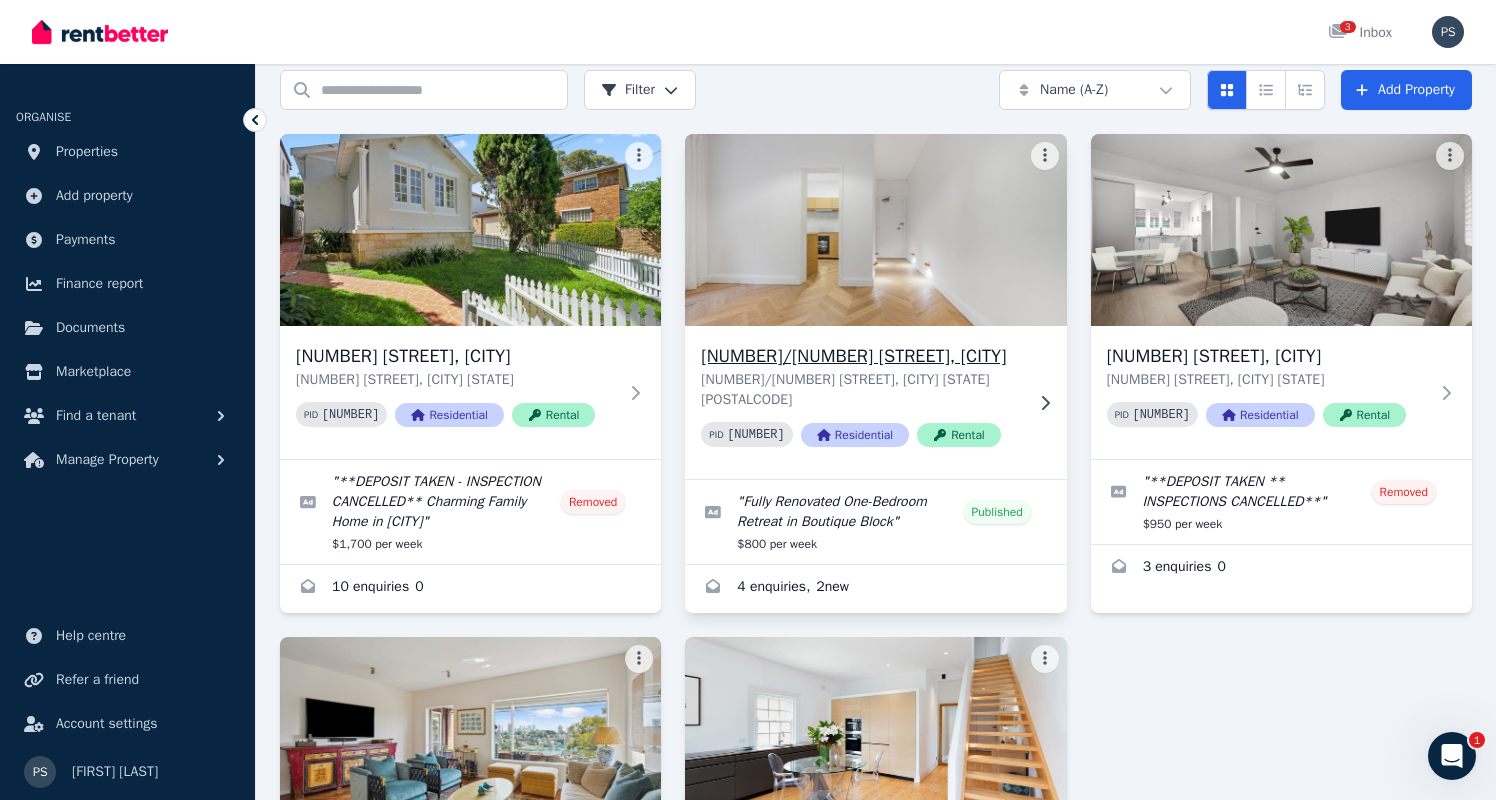 scroll, scrollTop: 89, scrollLeft: 0, axis: vertical 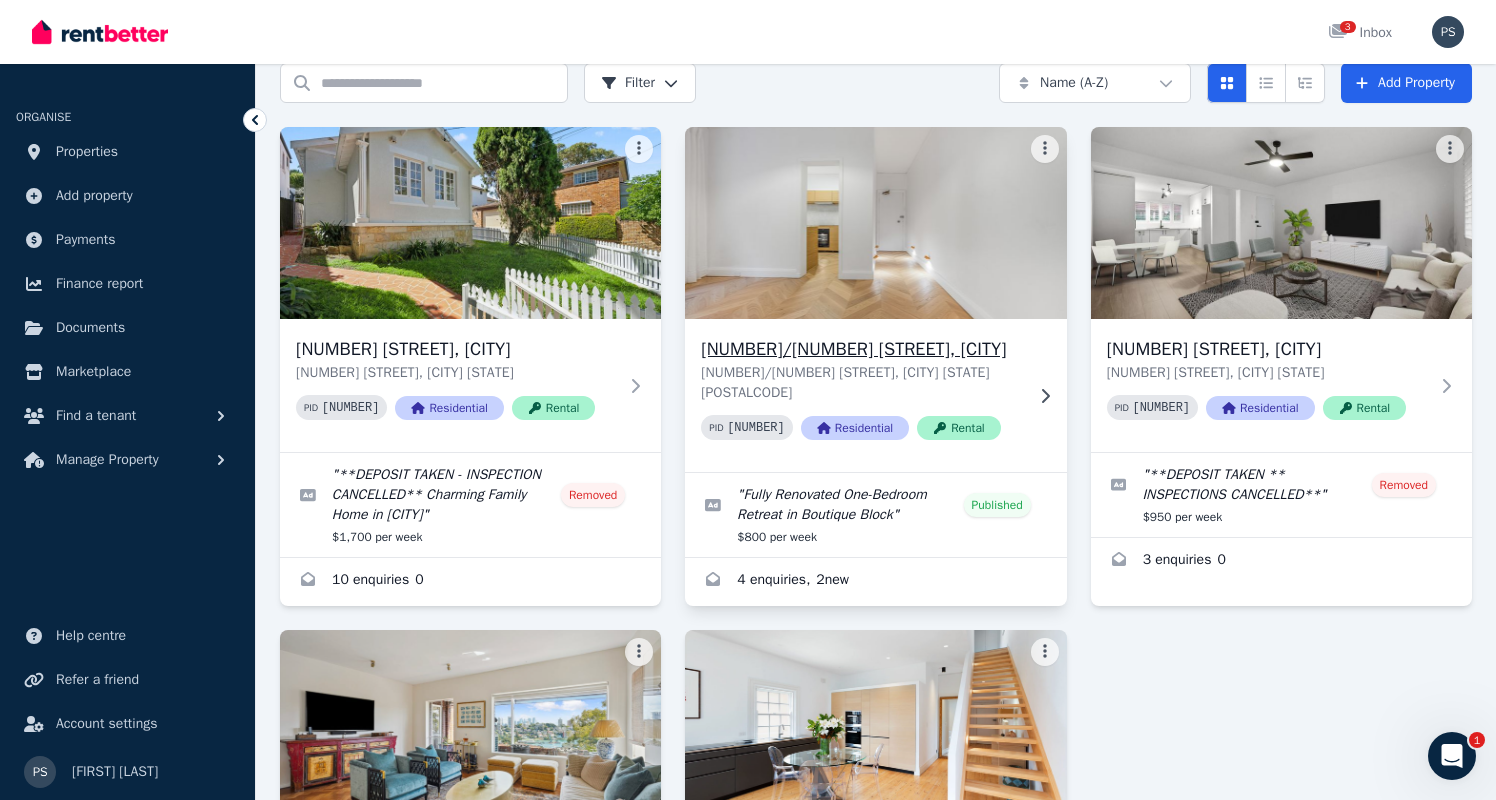 click at bounding box center (876, 223) 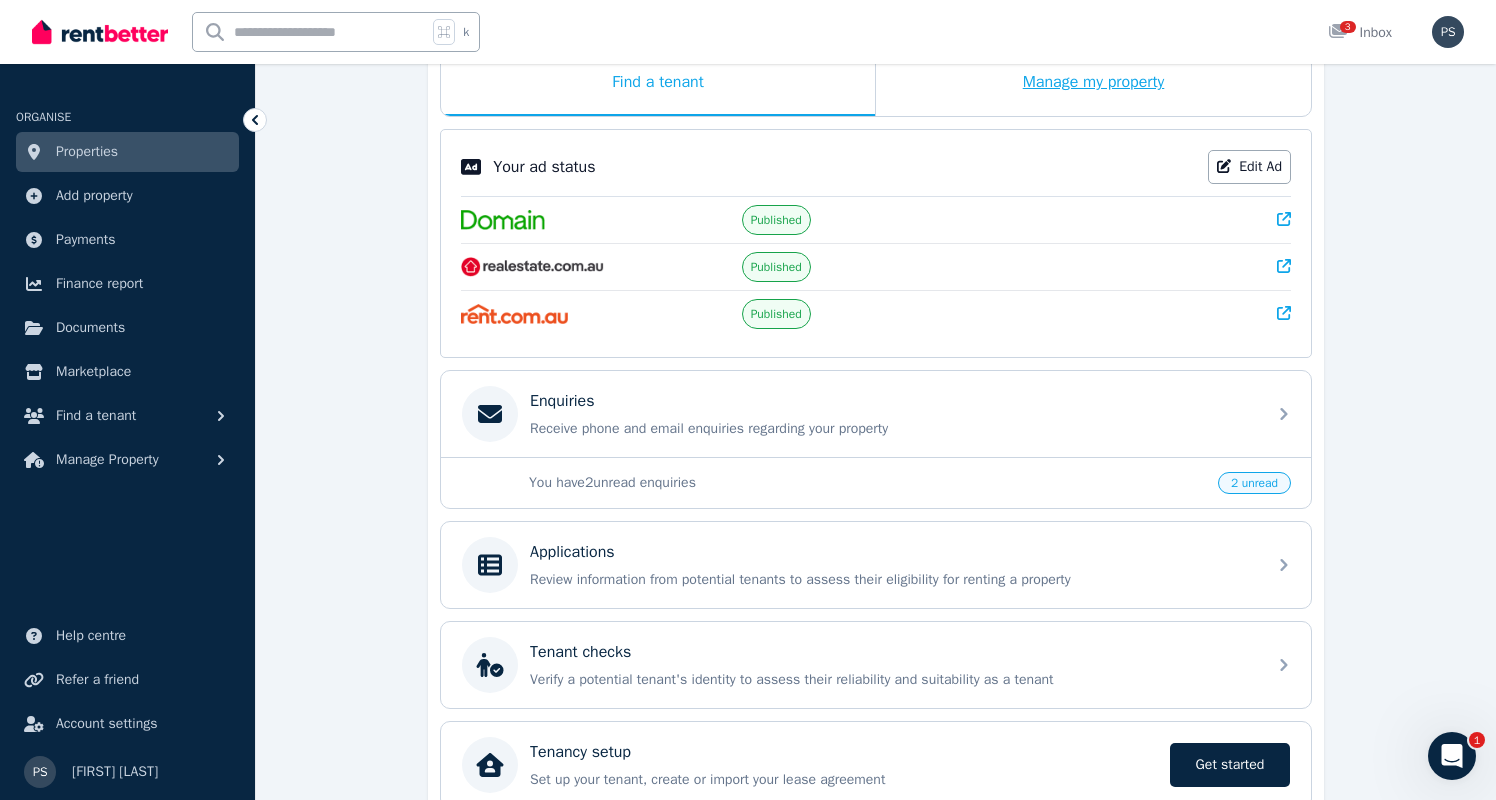 scroll, scrollTop: 389, scrollLeft: 0, axis: vertical 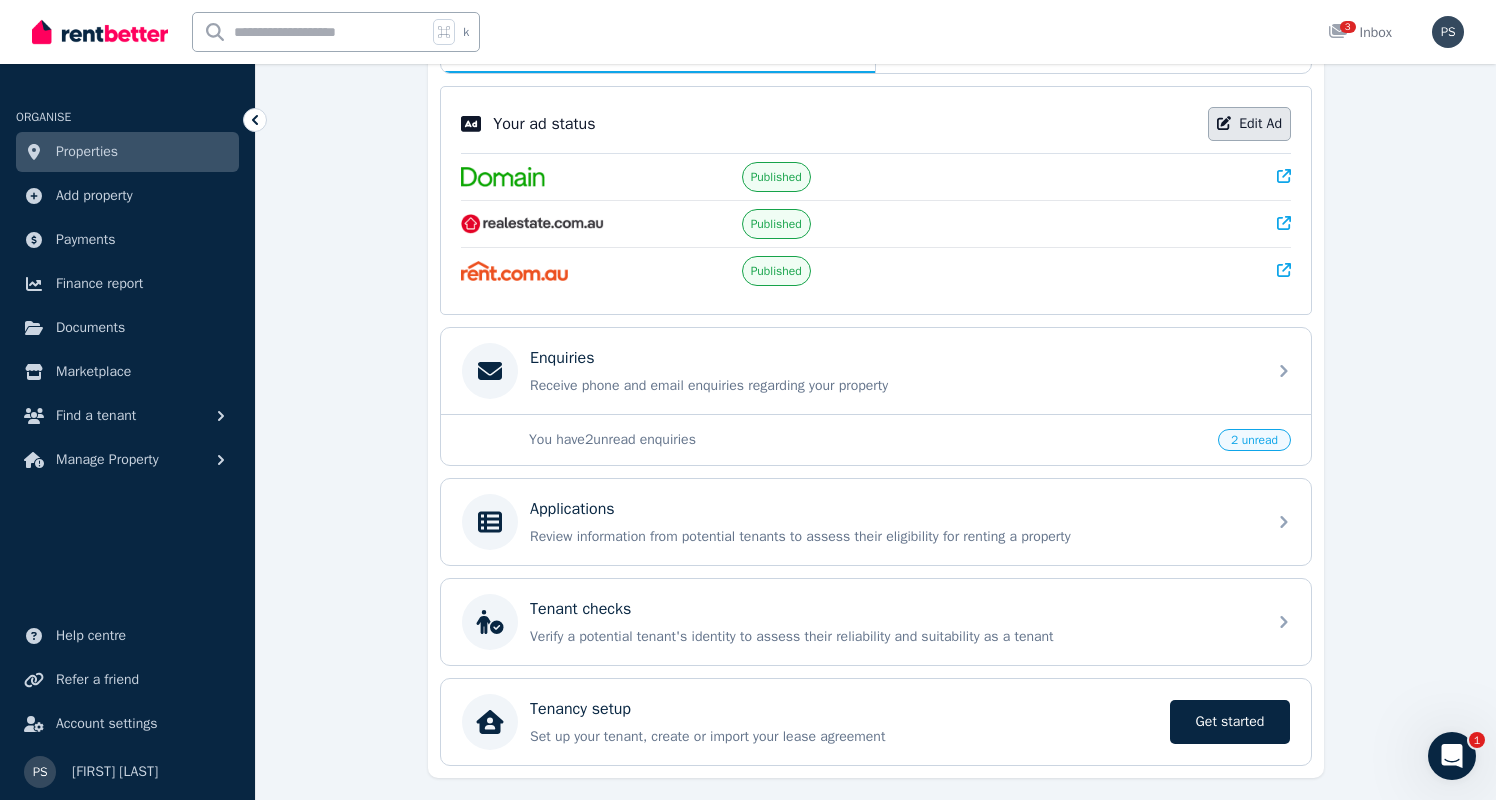 click on "Edit Ad" at bounding box center (1249, 124) 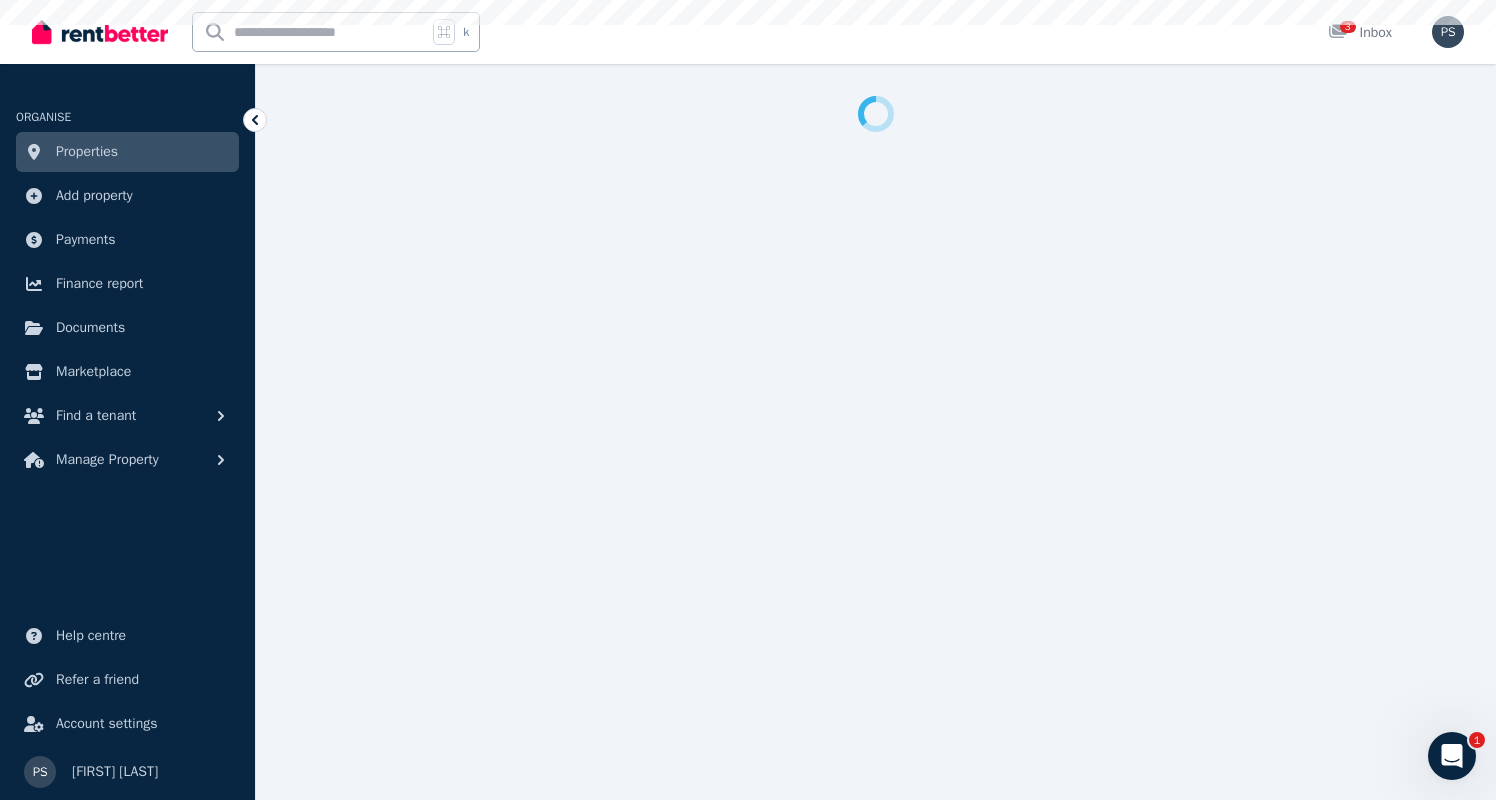 scroll, scrollTop: 0, scrollLeft: 0, axis: both 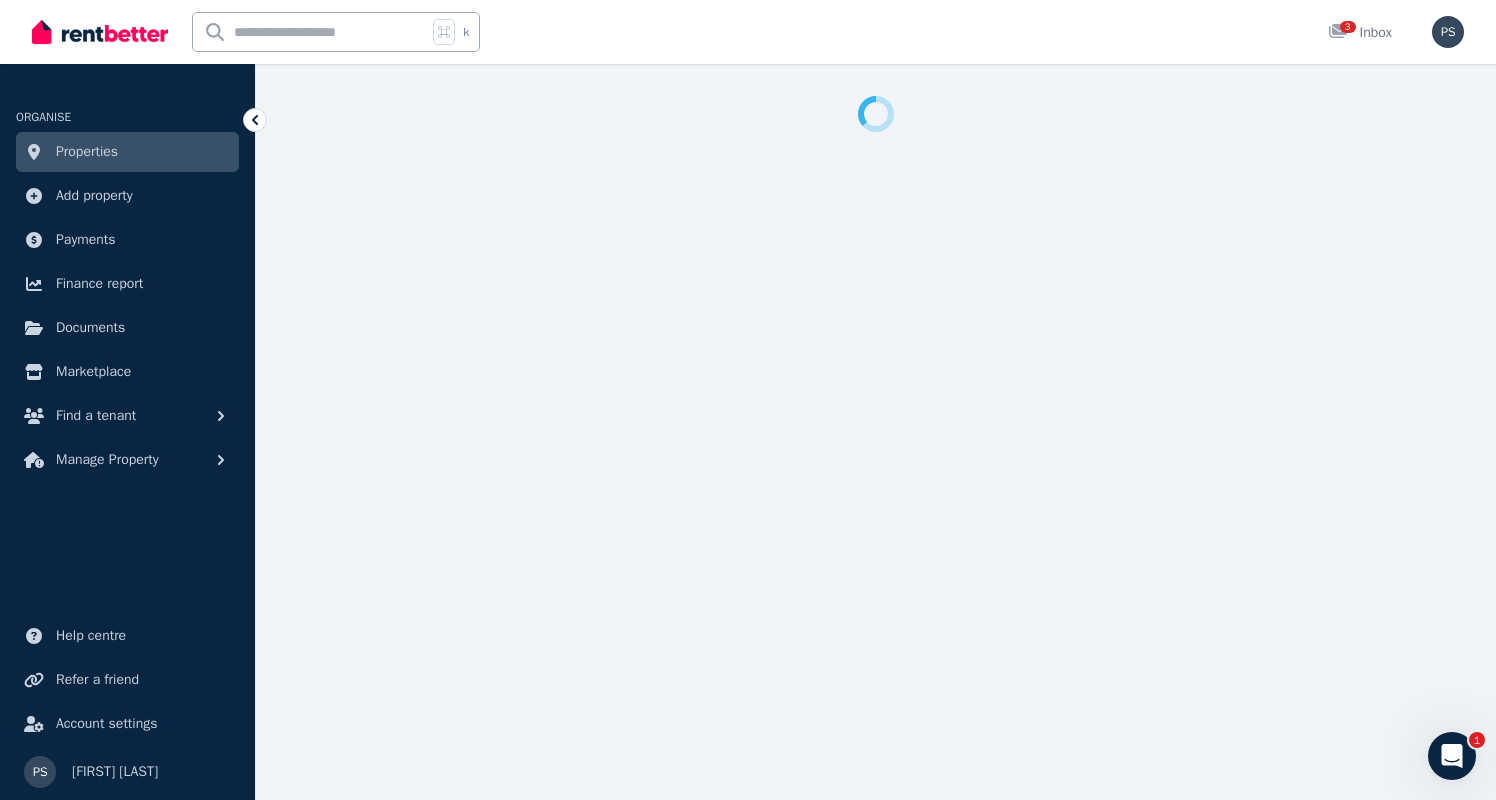 select on "**********" 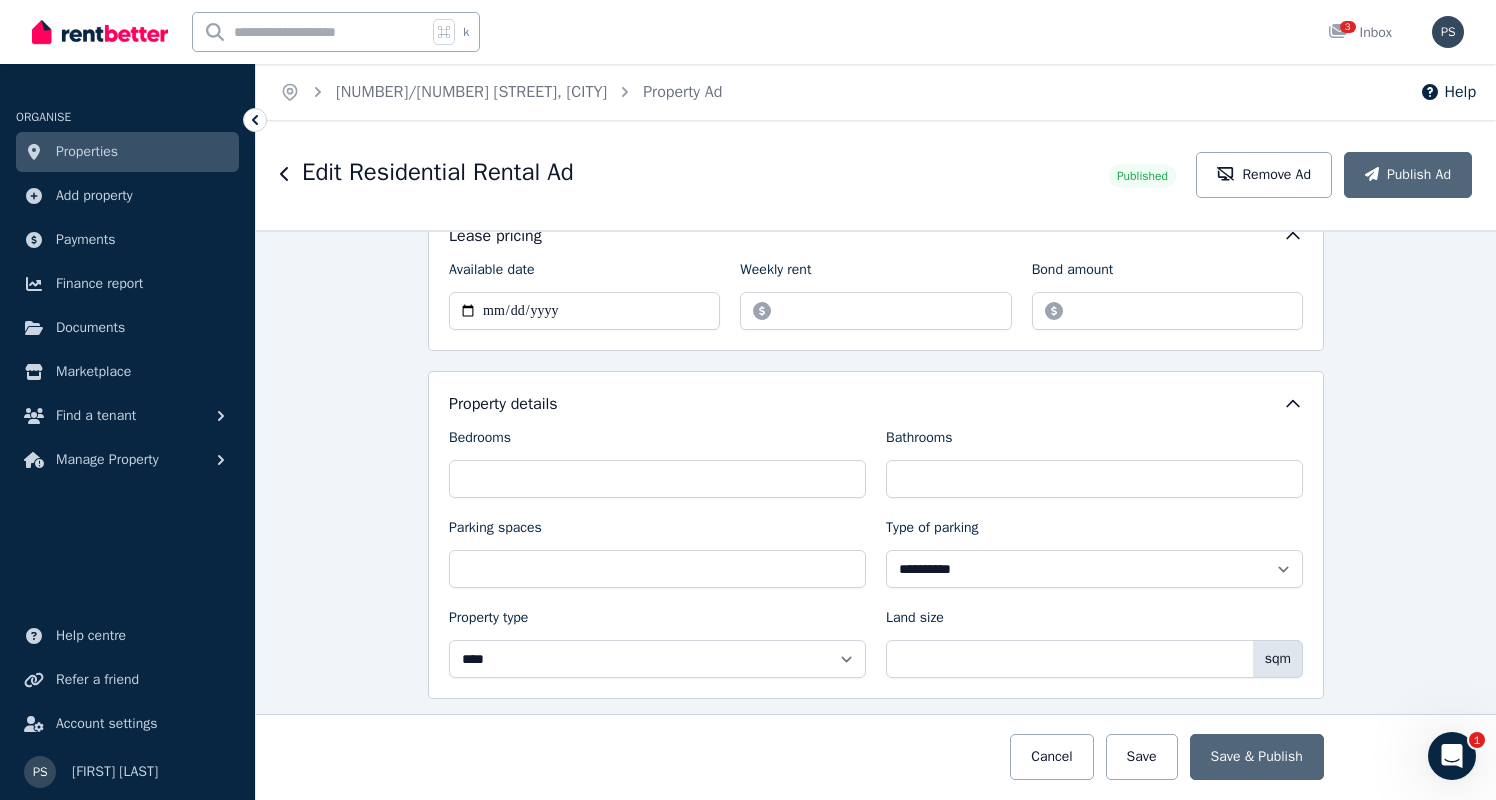 scroll, scrollTop: 1034, scrollLeft: 0, axis: vertical 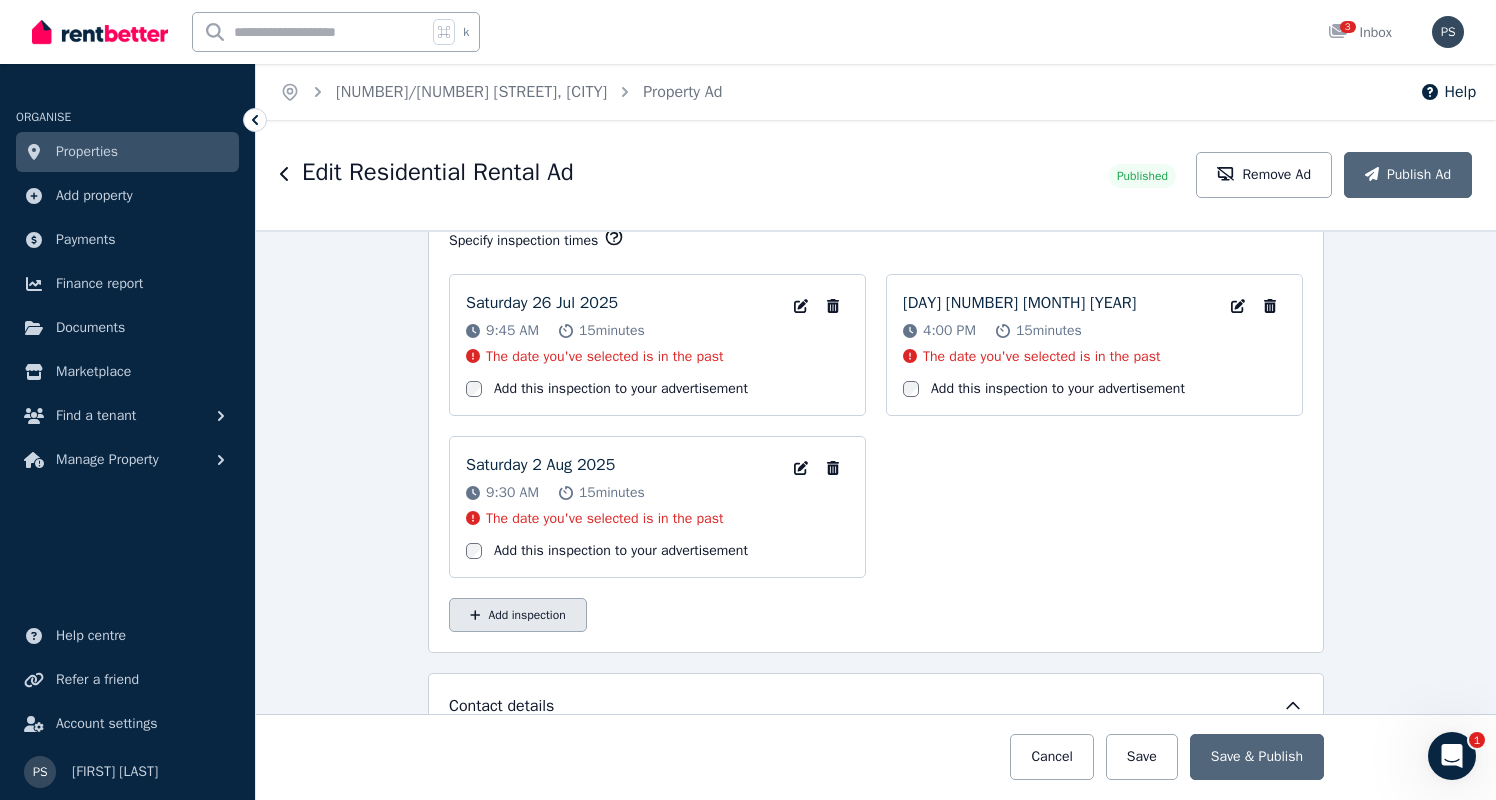 click on "Add inspection" at bounding box center (518, 615) 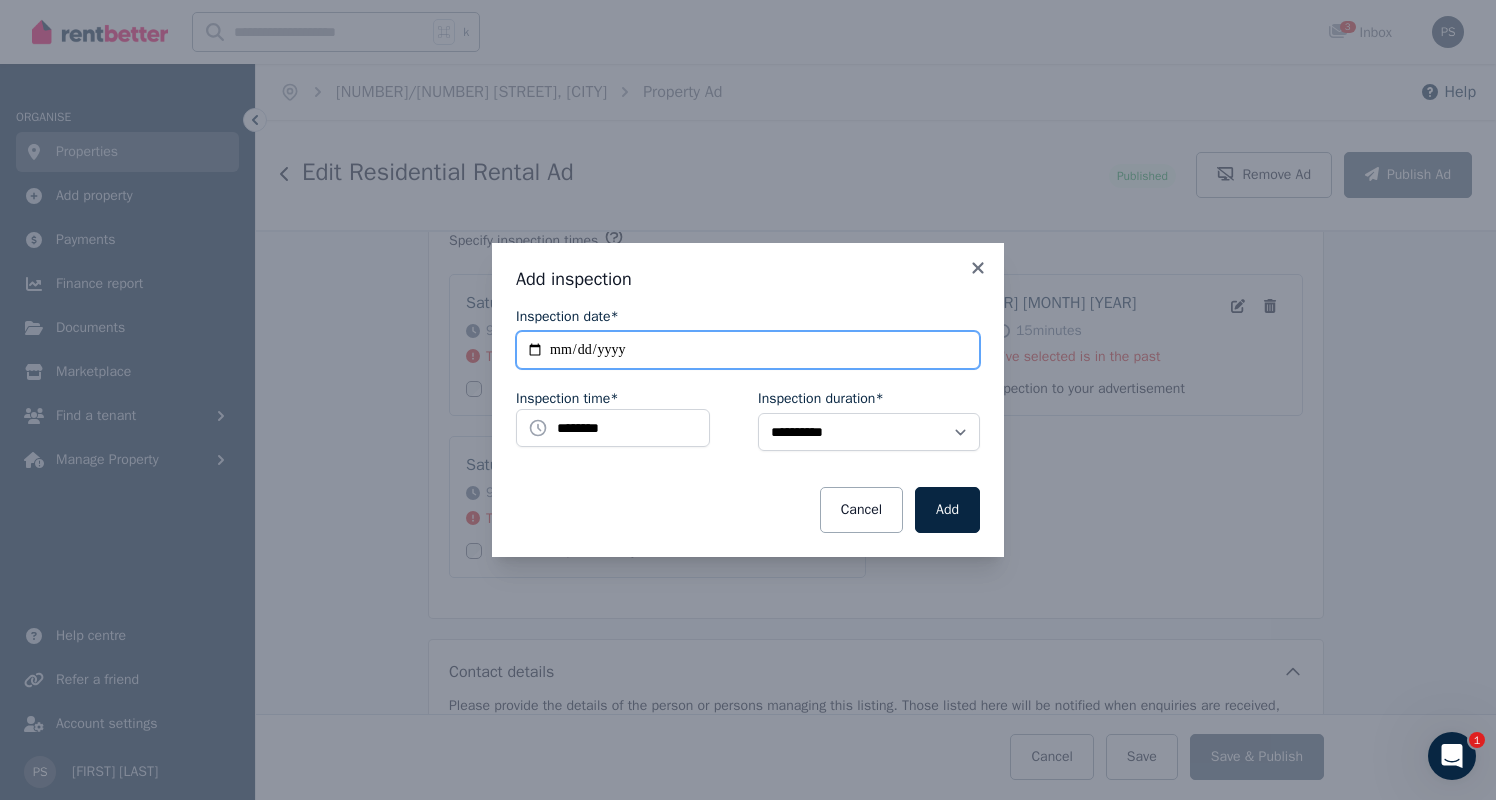 click on "**********" at bounding box center (748, 350) 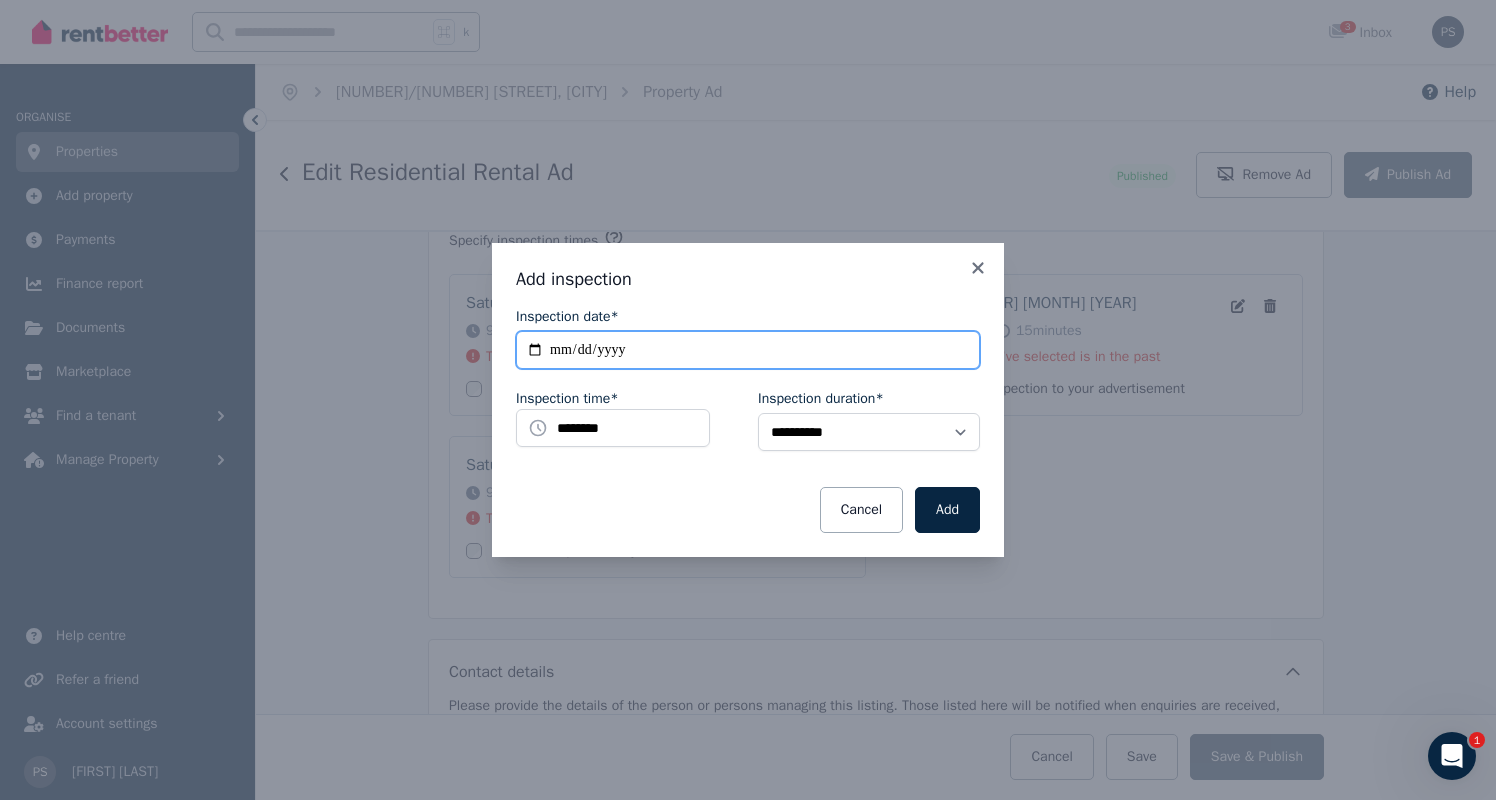 click on "**********" at bounding box center (748, 350) 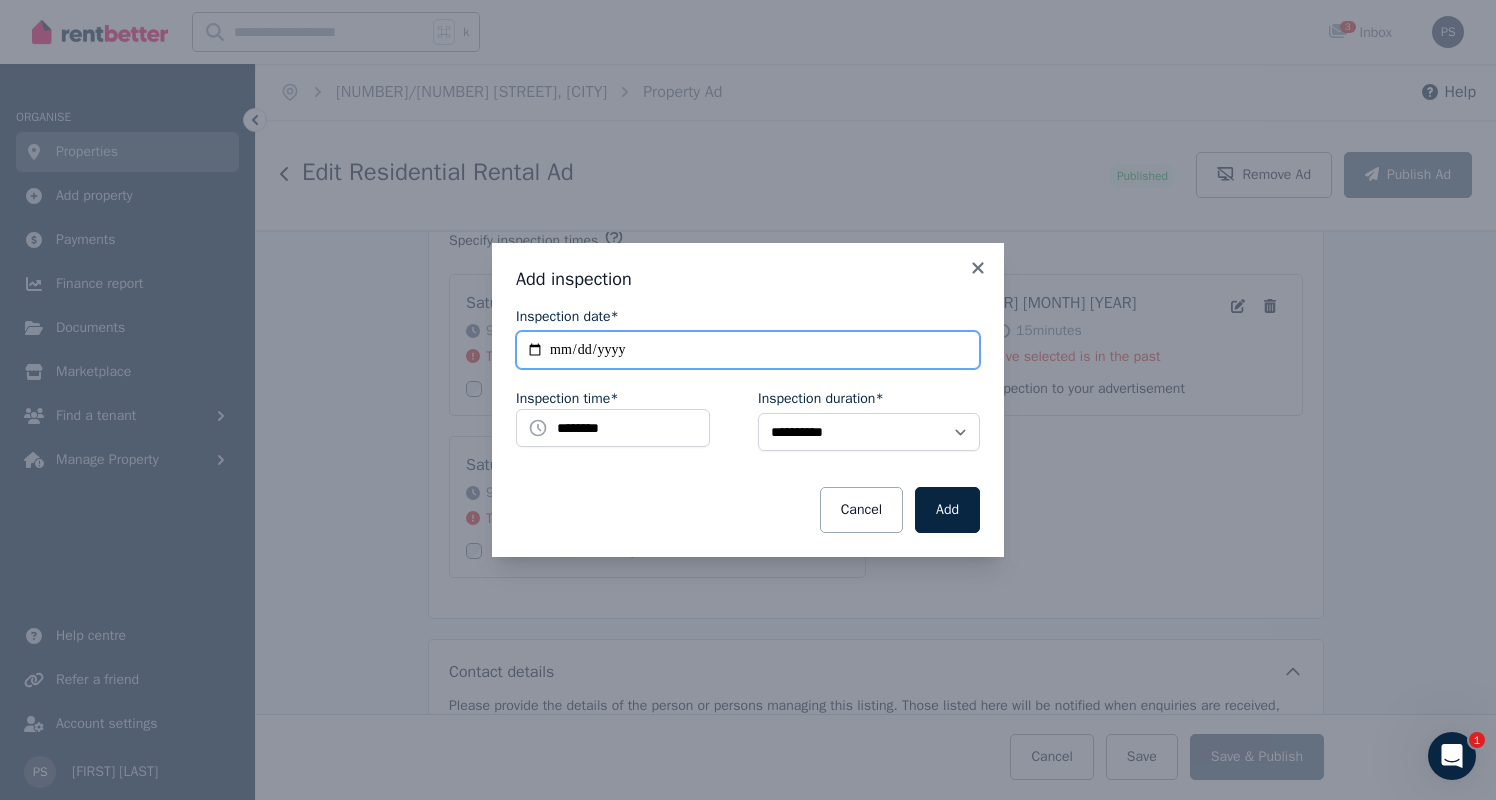 type on "**********" 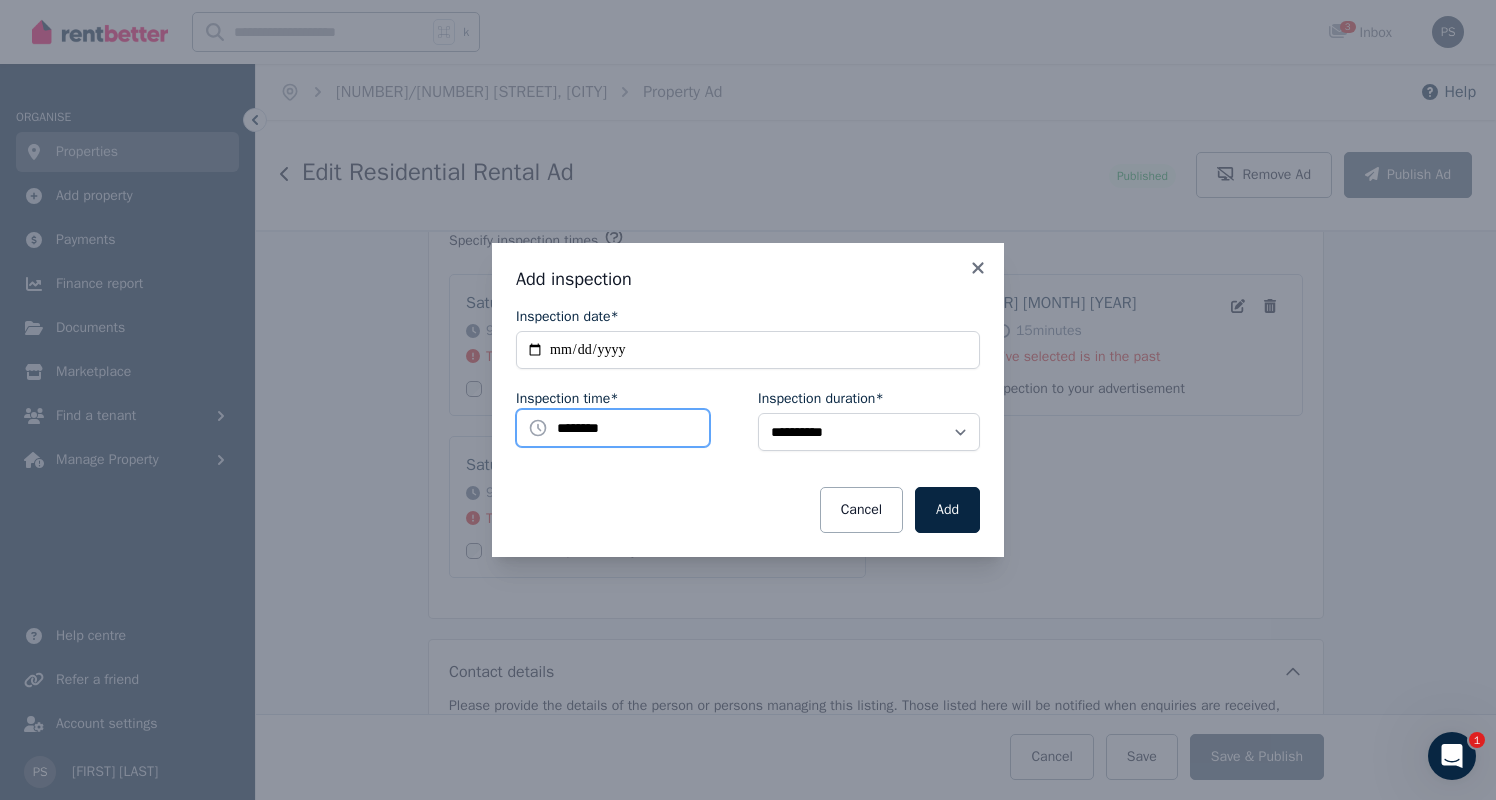 click on "********" at bounding box center [613, 428] 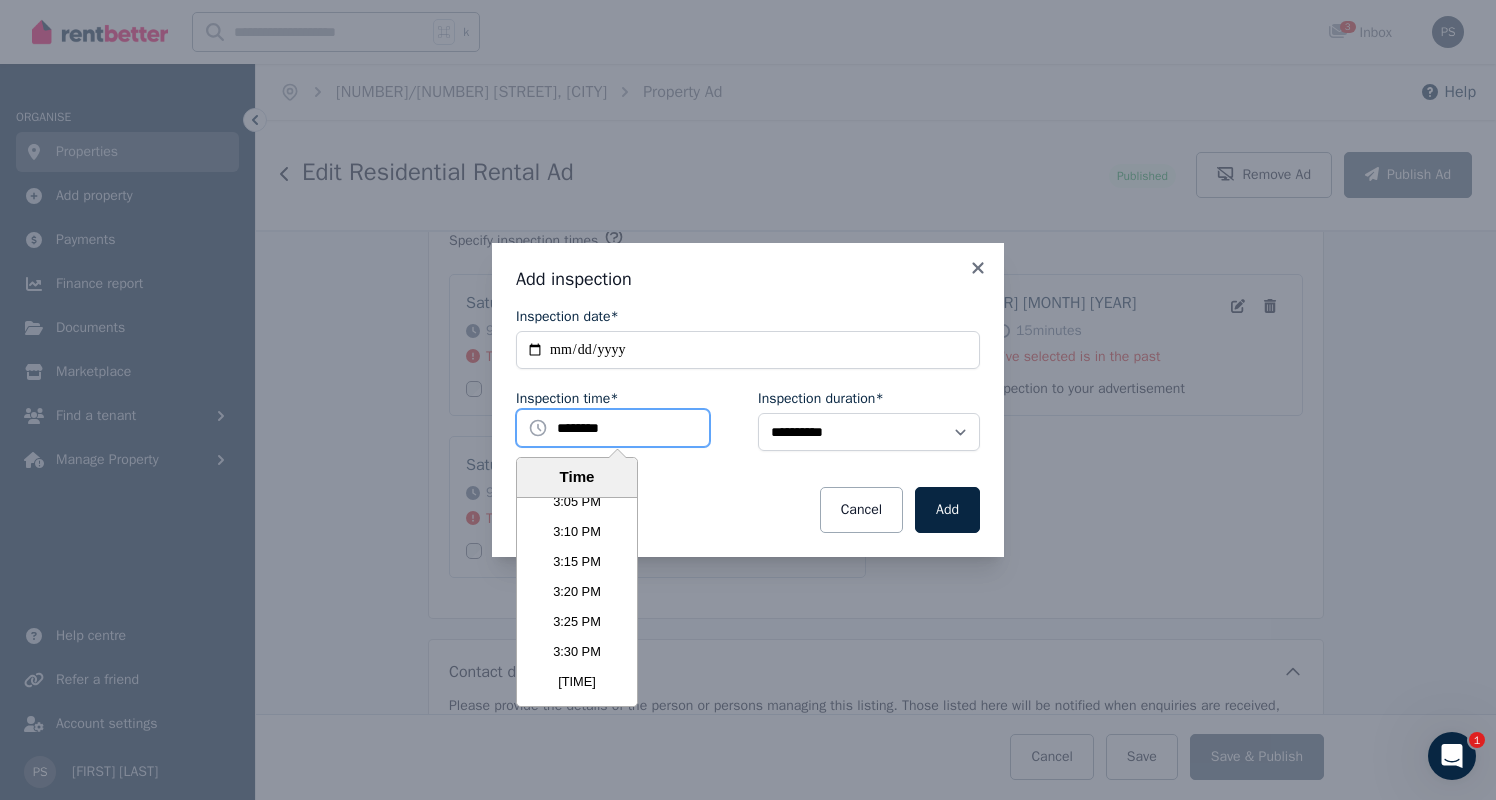 scroll, scrollTop: 5449, scrollLeft: 0, axis: vertical 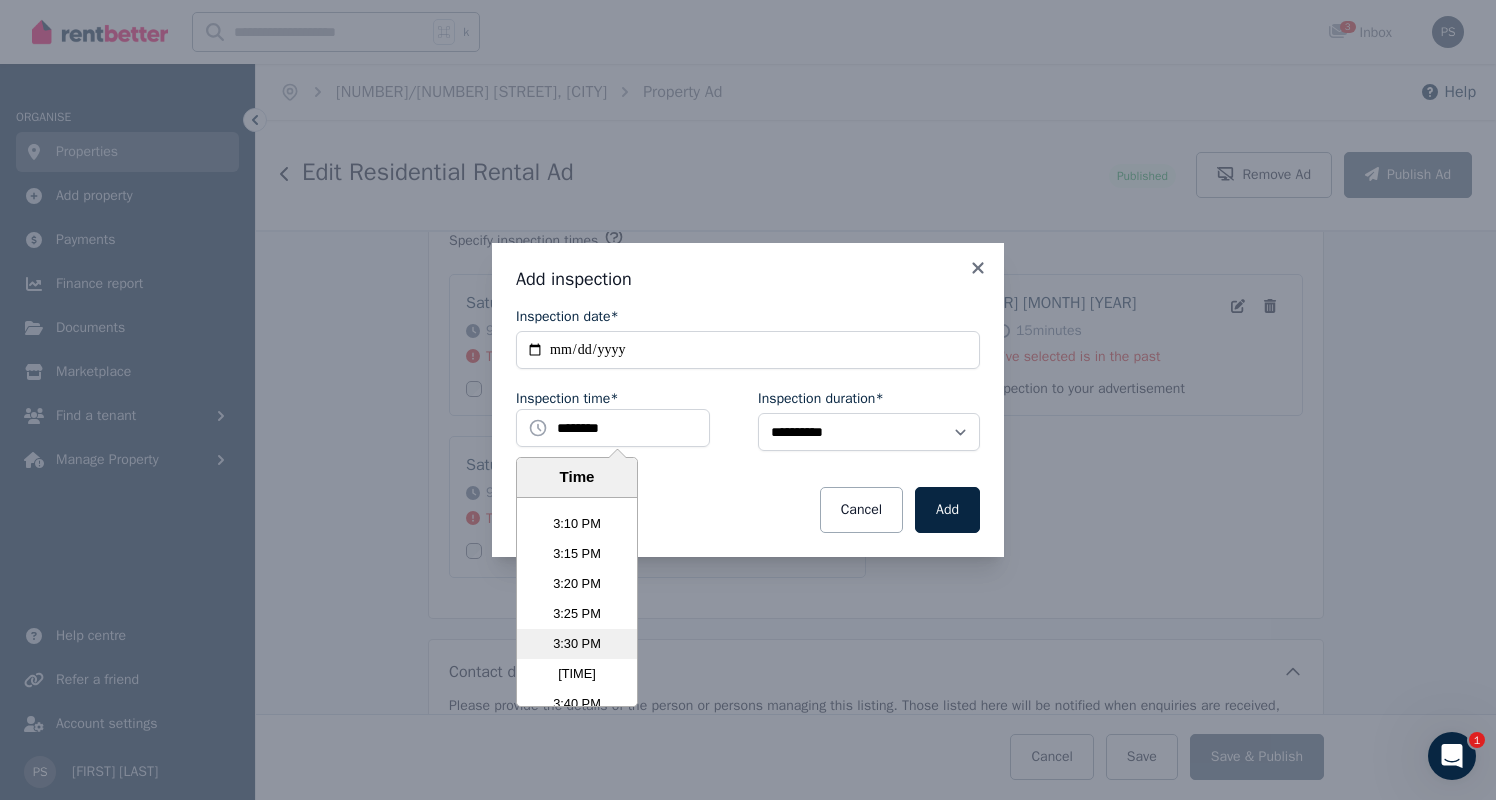 click on "3:30 PM" at bounding box center (577, 644) 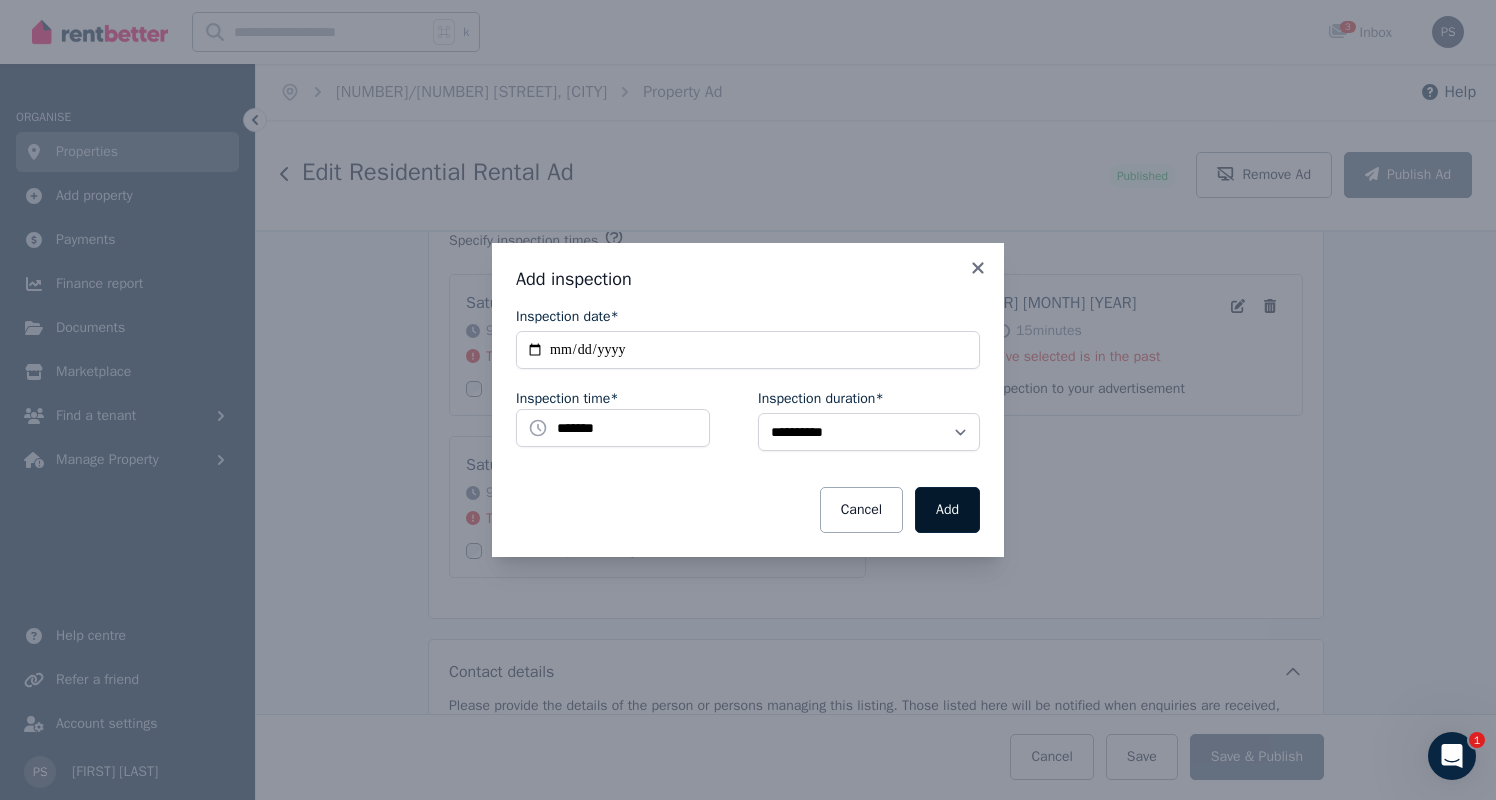 click on "Add" at bounding box center [947, 510] 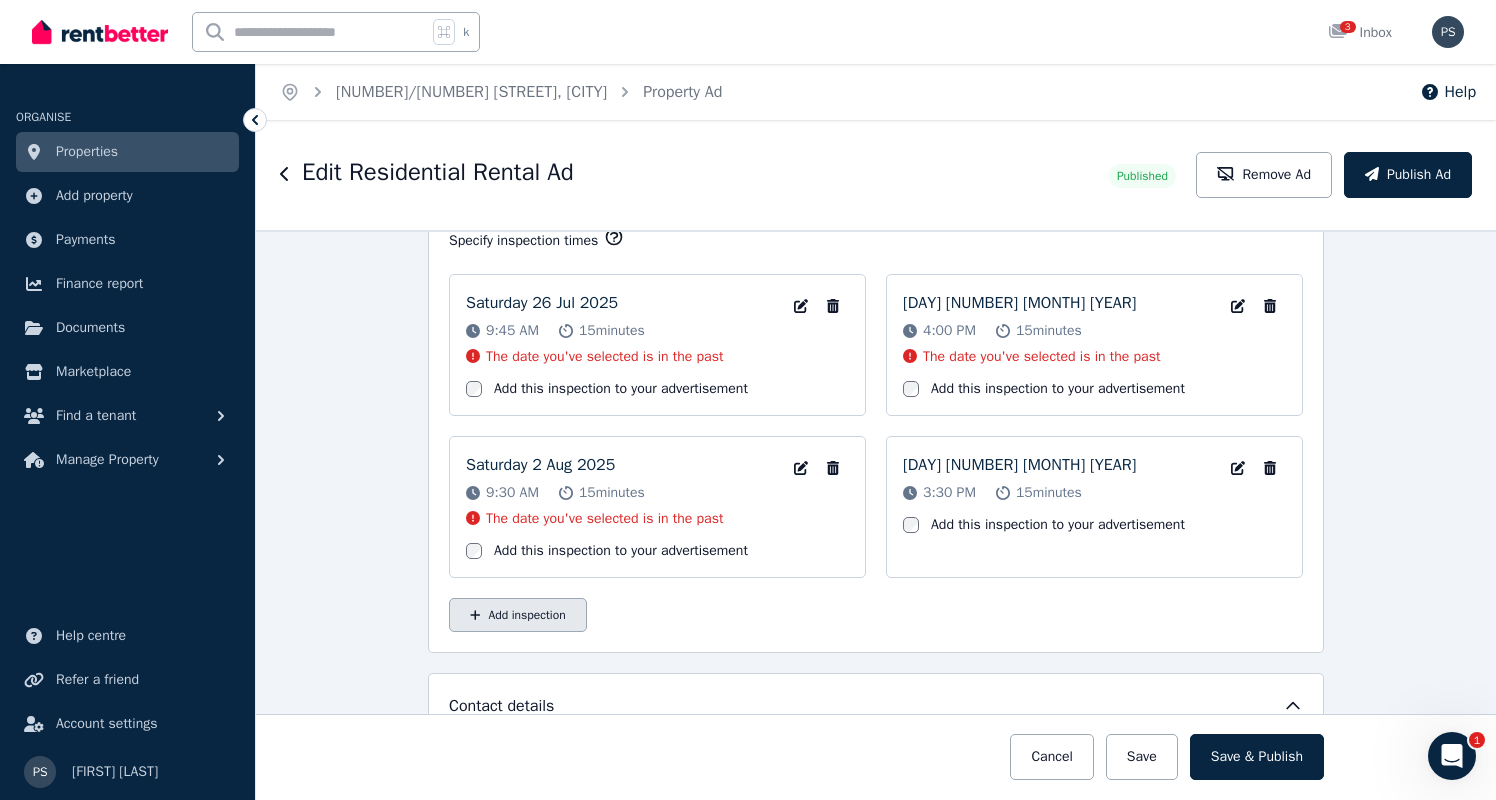click on "Add inspection" at bounding box center (518, 615) 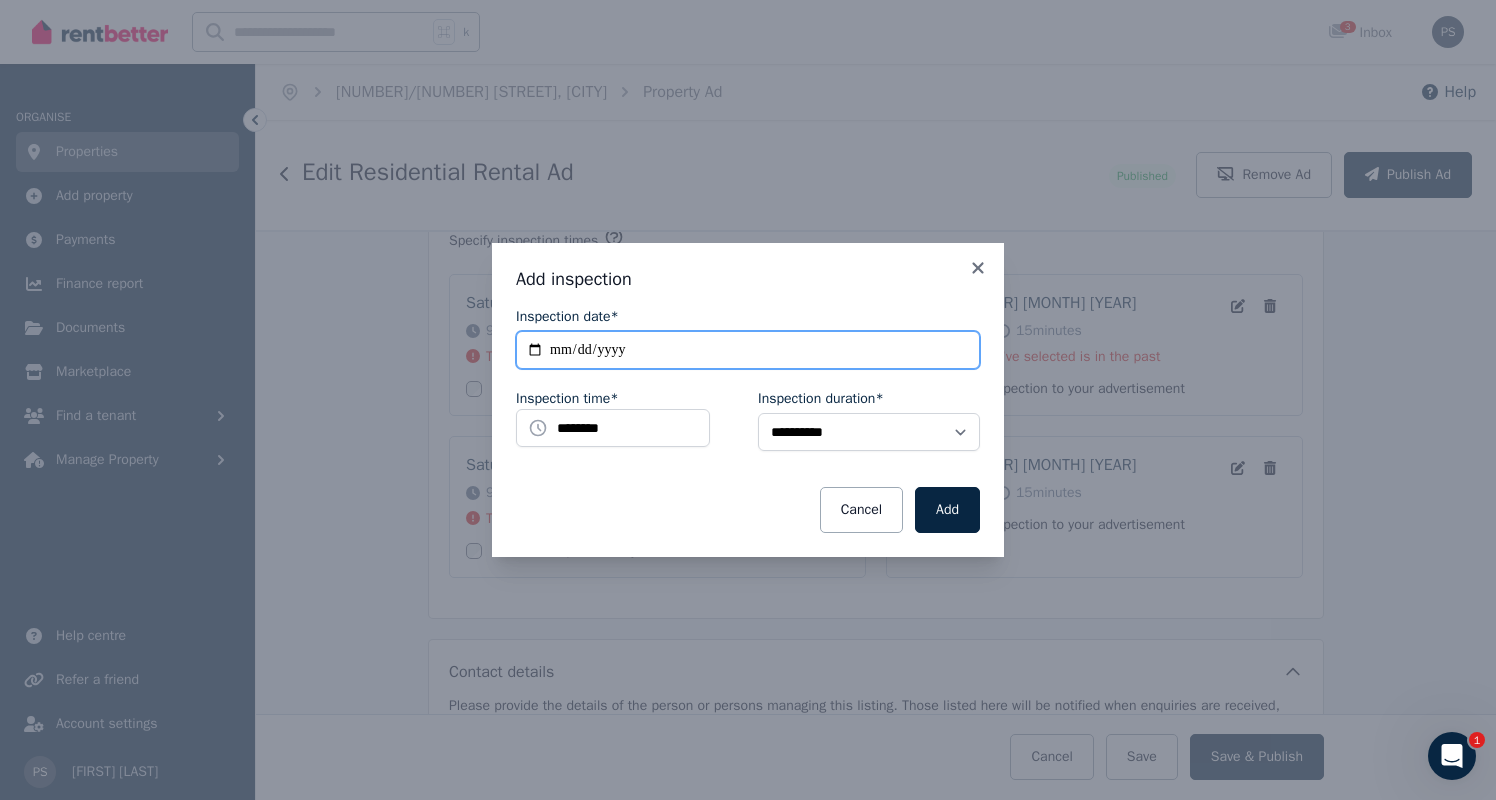 click on "**********" at bounding box center [748, 350] 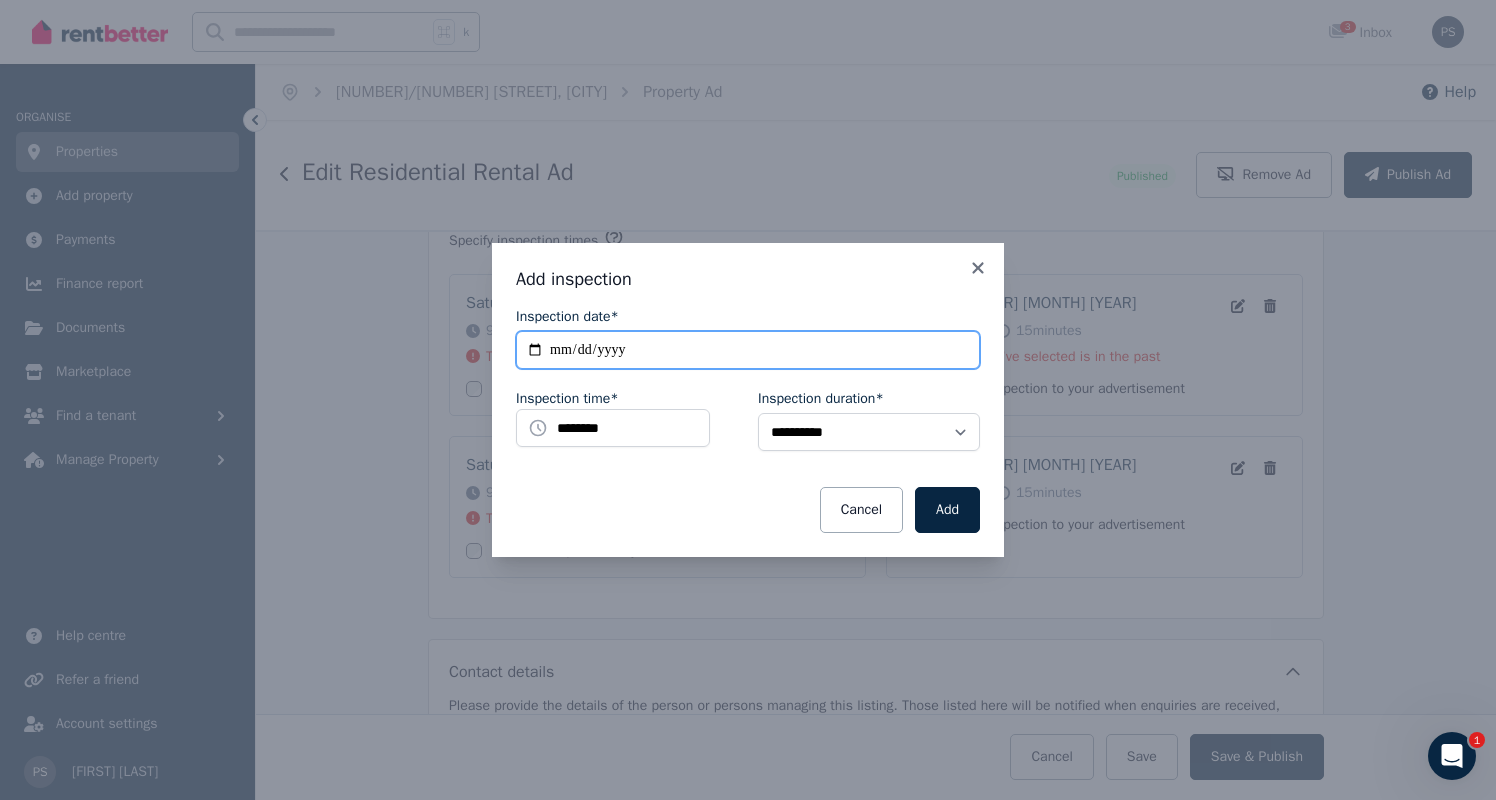 click on "**********" at bounding box center (748, 350) 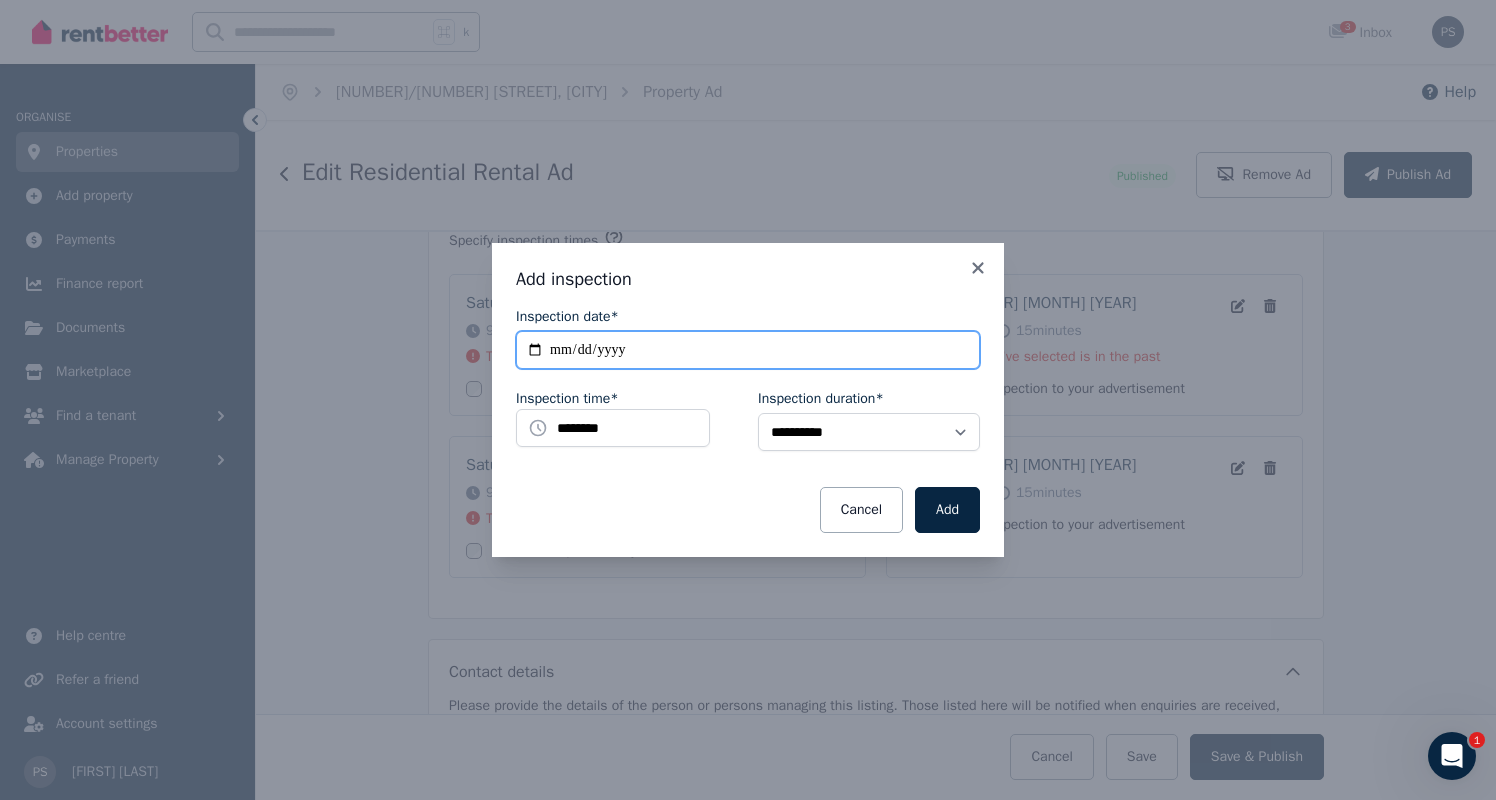 type on "**********" 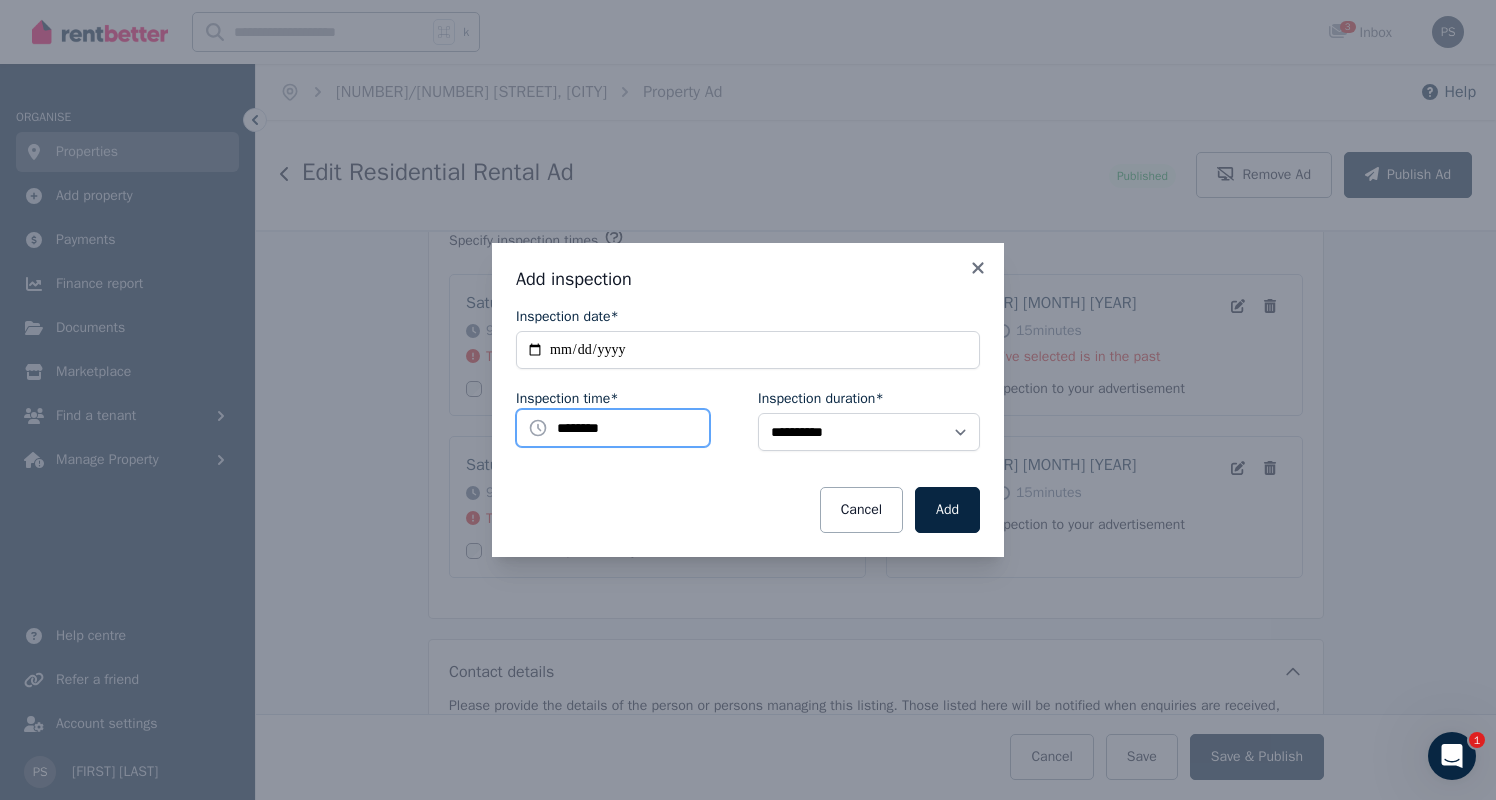 click on "********" at bounding box center (613, 428) 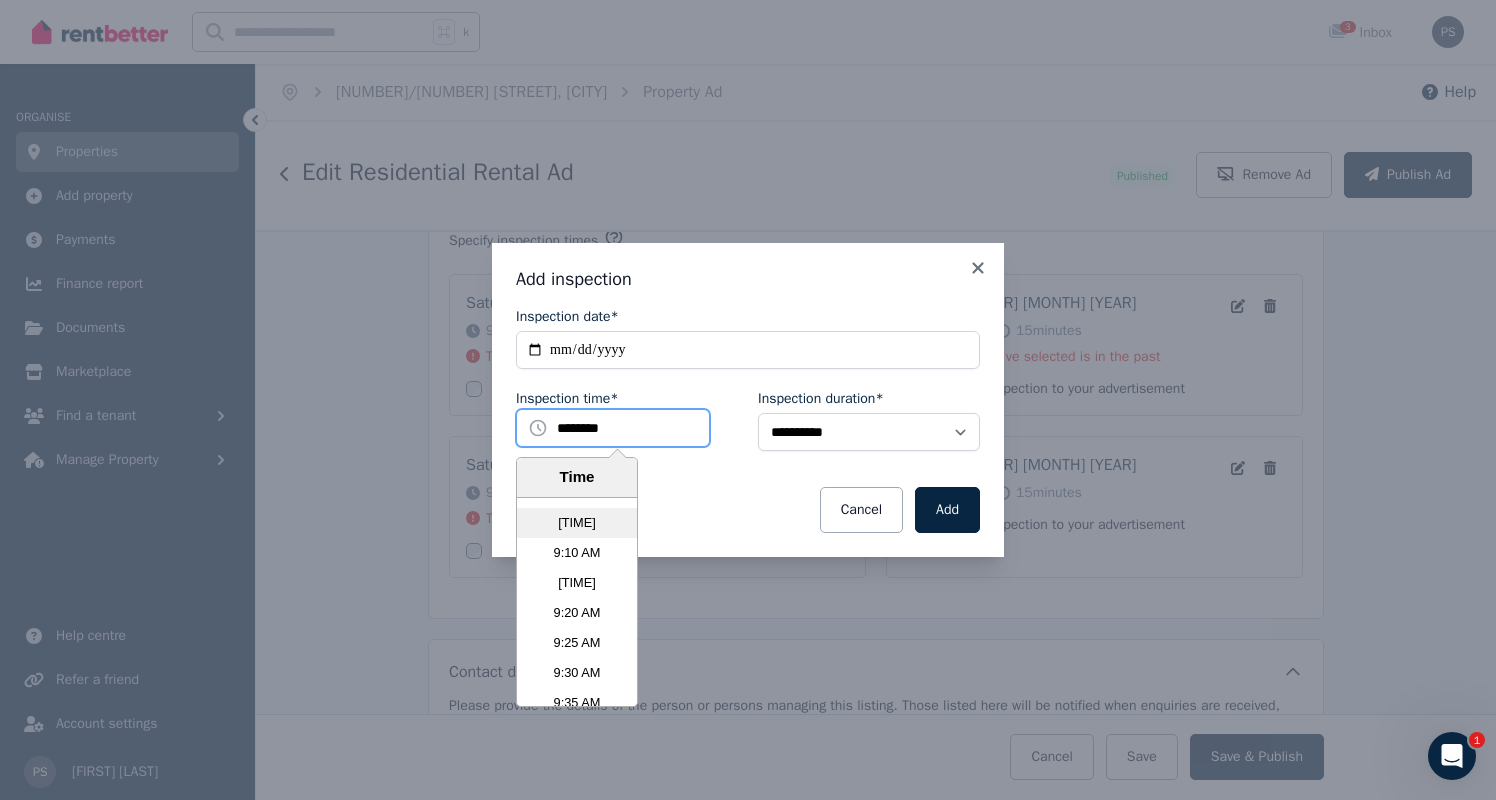 scroll, scrollTop: 3174, scrollLeft: 0, axis: vertical 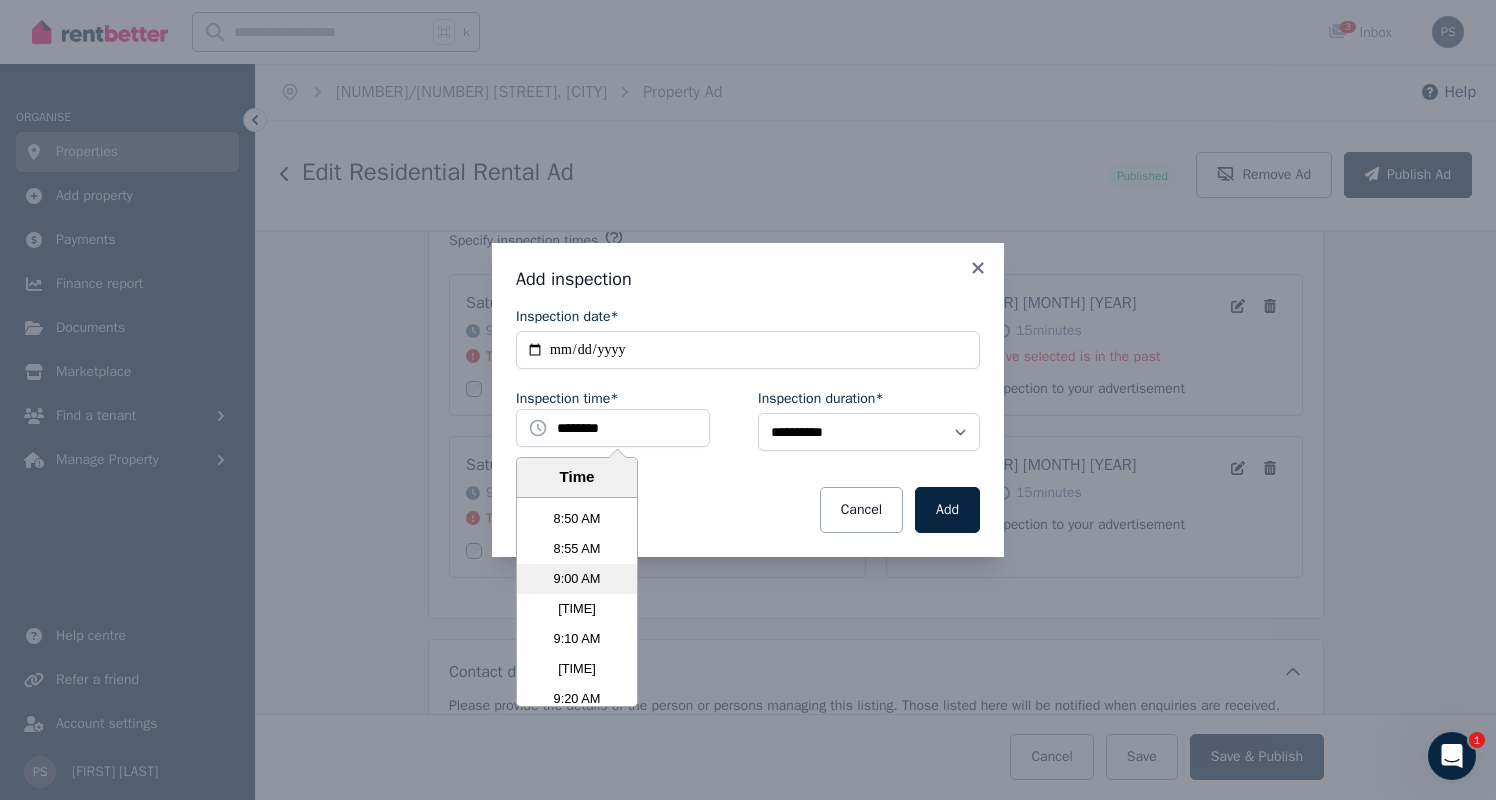 click on "9:00 AM" at bounding box center (577, 579) 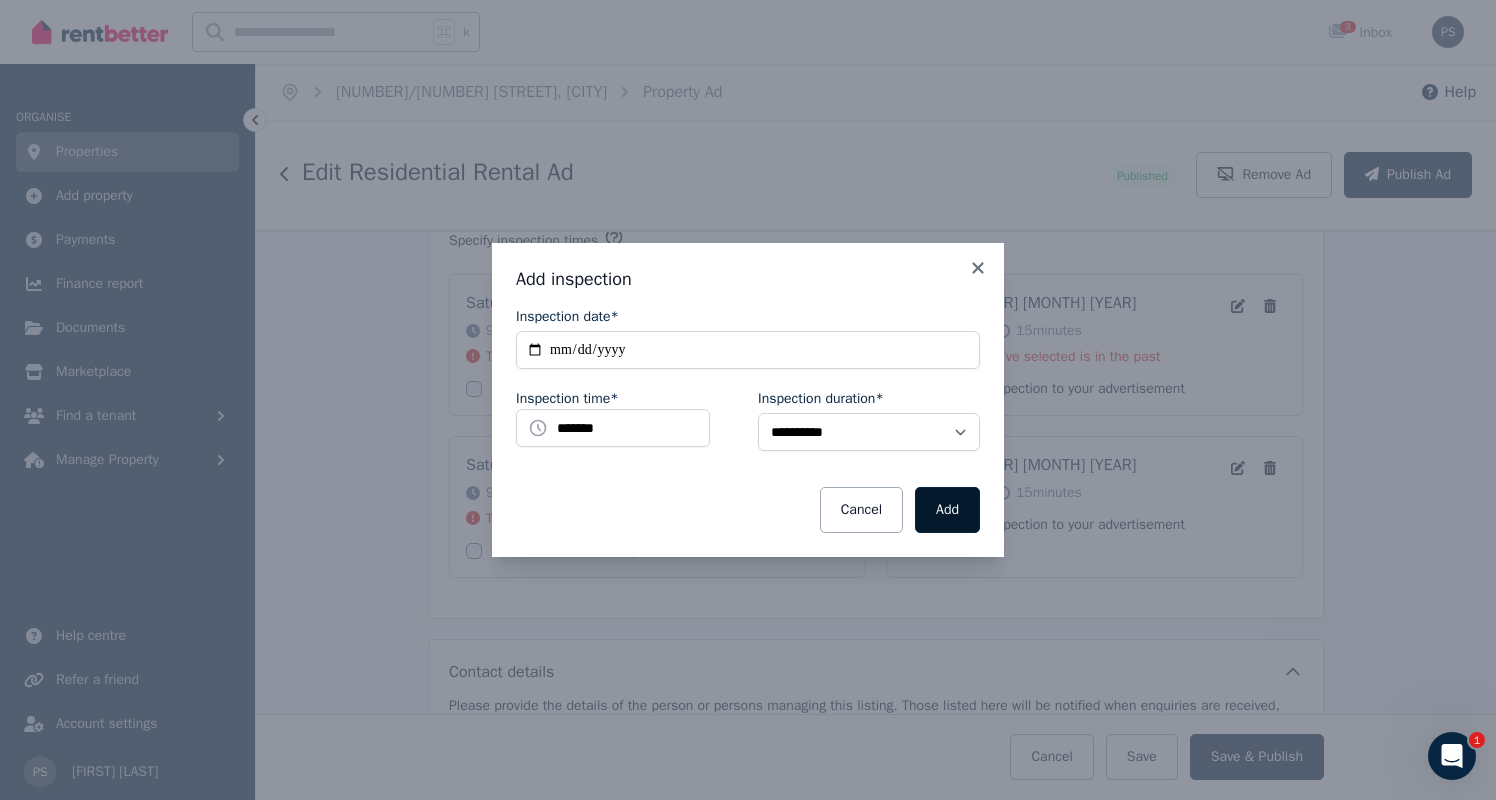 click on "Add" at bounding box center [947, 510] 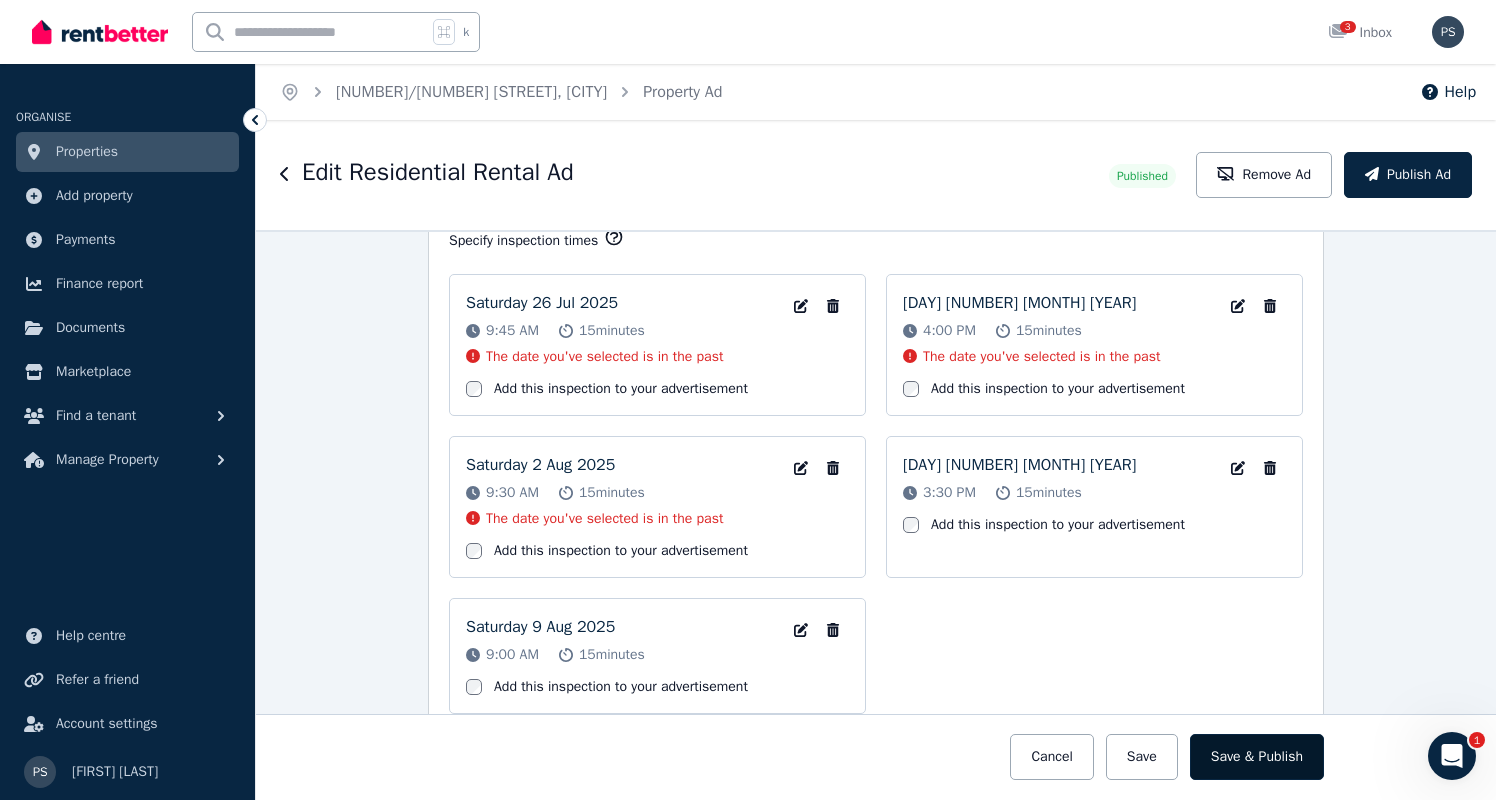 click on "Save & Publish" at bounding box center [1257, 757] 